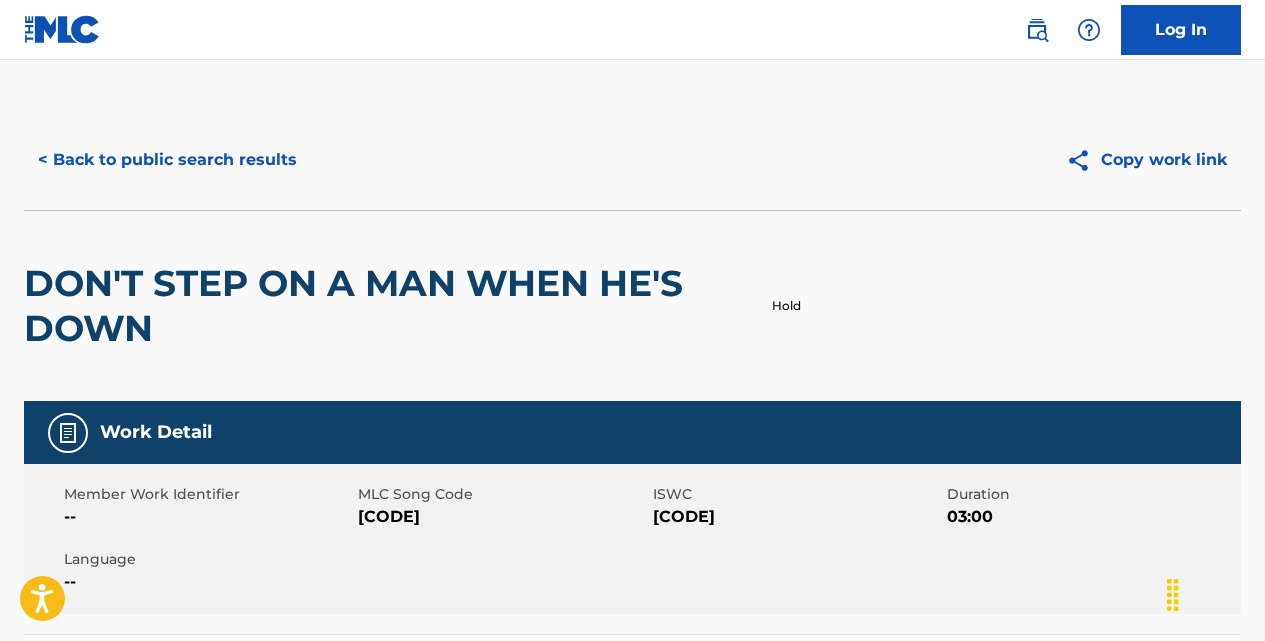 scroll, scrollTop: 167, scrollLeft: 0, axis: vertical 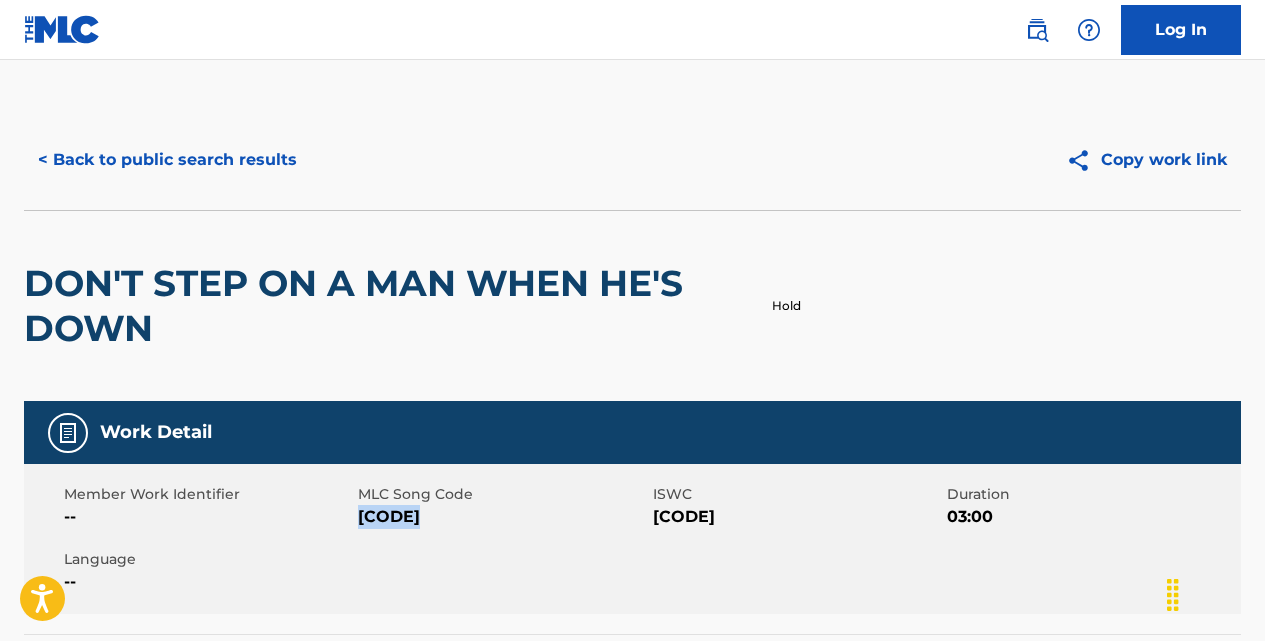 click on "< Back to public search results" at bounding box center [167, 160] 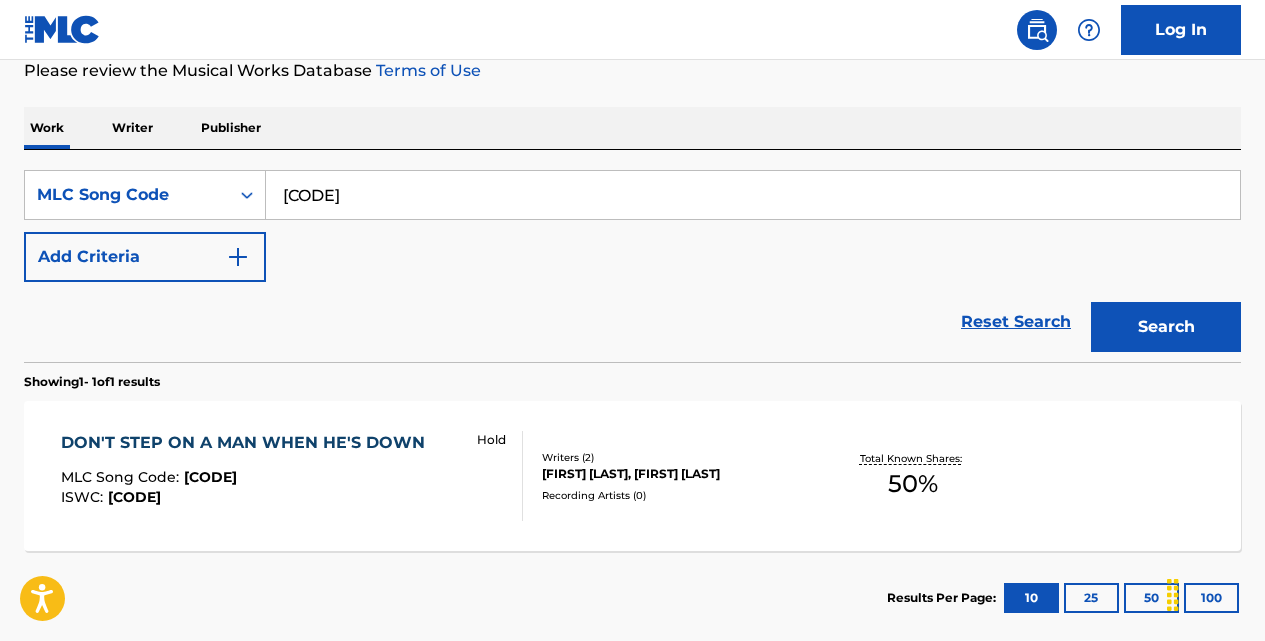 click on "[CODE]" at bounding box center [753, 195] 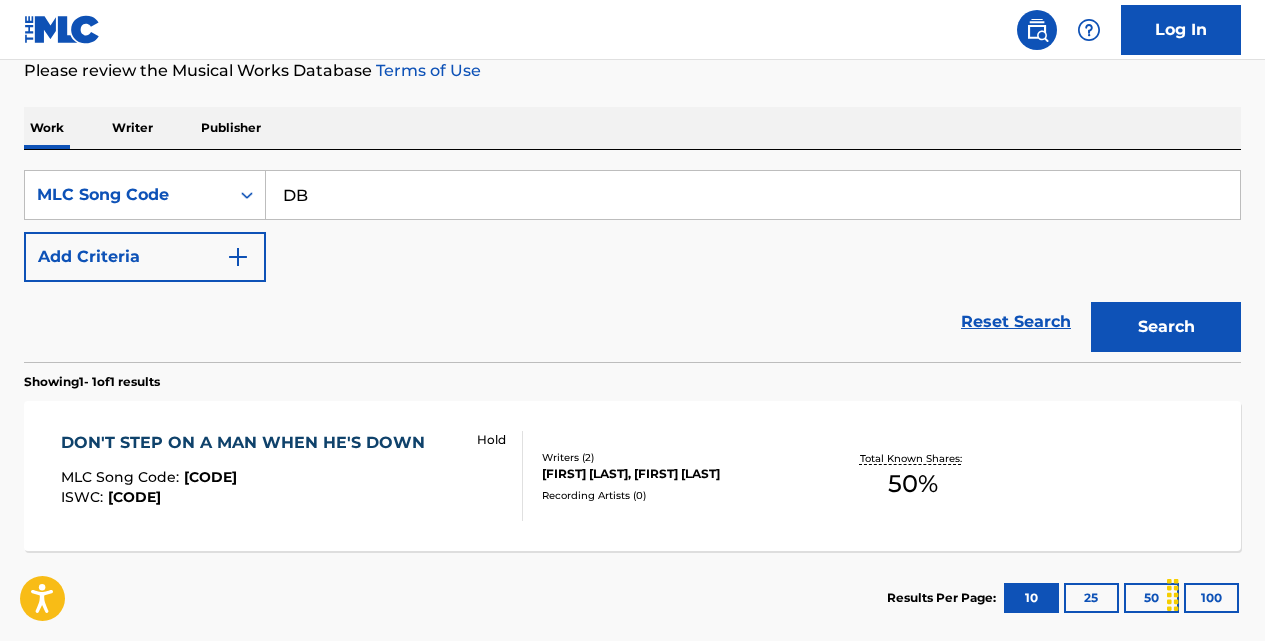 type on "D" 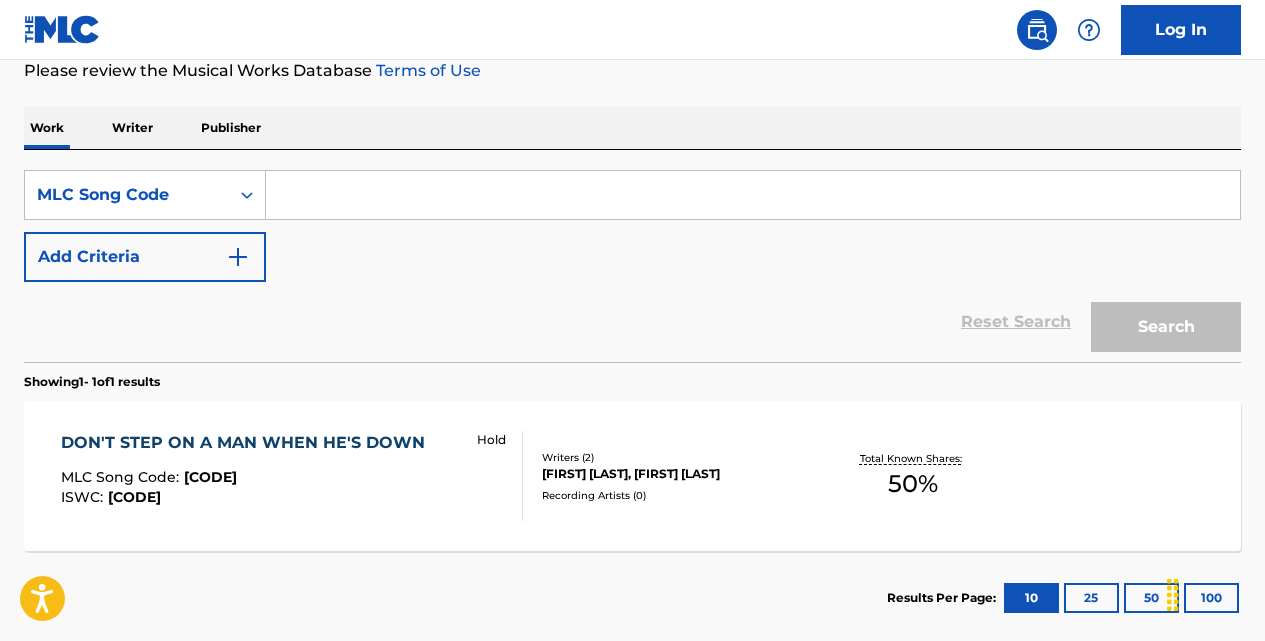 paste on "Y14169" 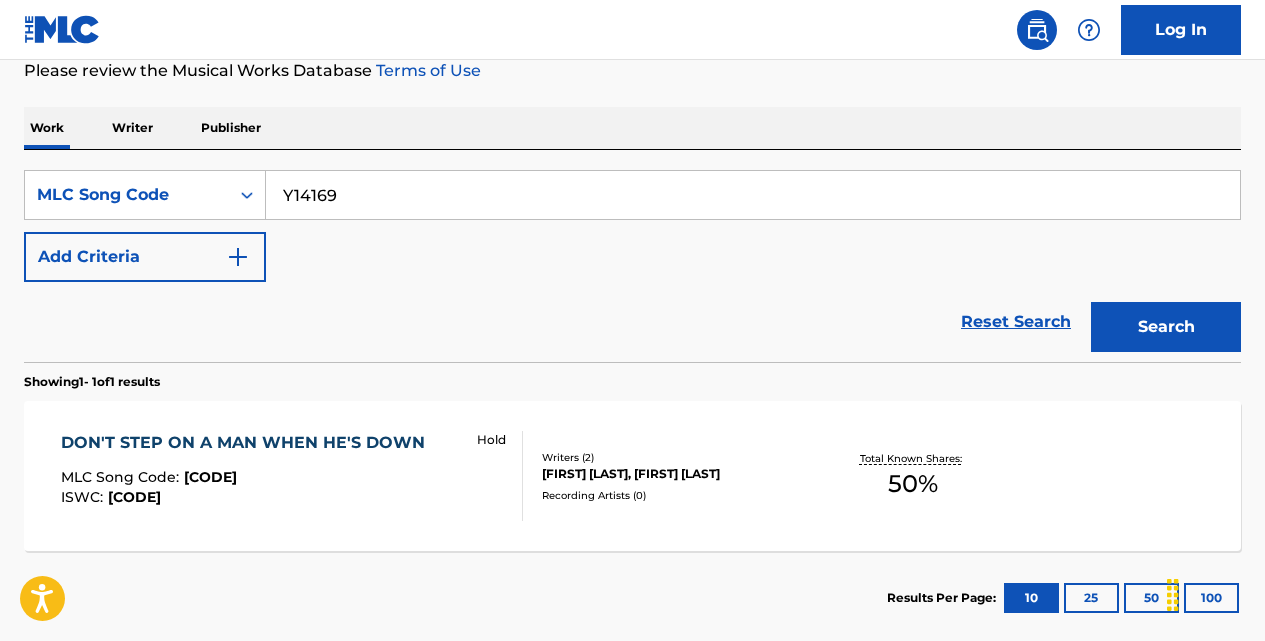 type on "Y14169" 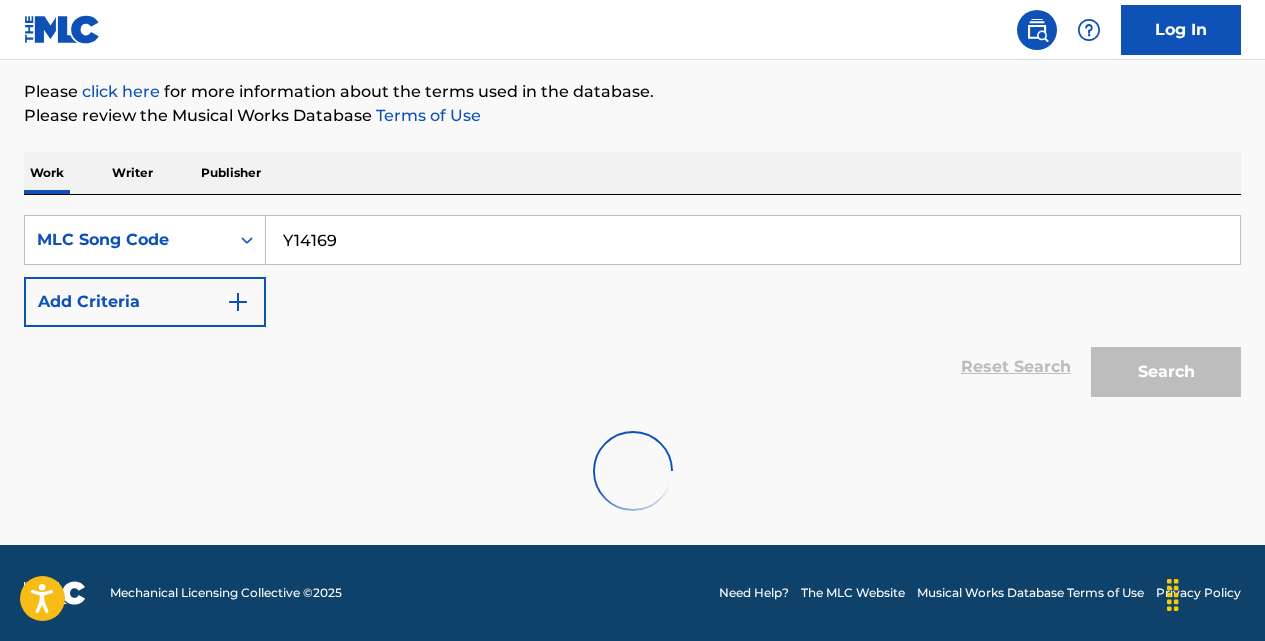 scroll, scrollTop: 275, scrollLeft: 0, axis: vertical 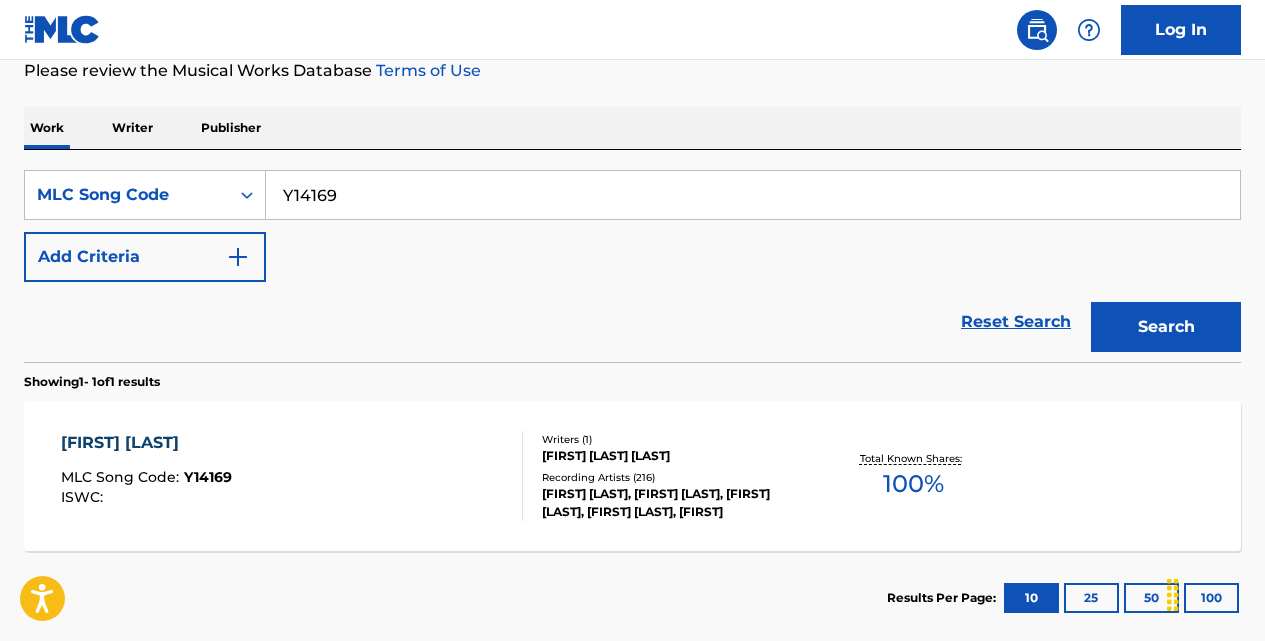 click on "[FIRST] [LAST]" at bounding box center (146, 443) 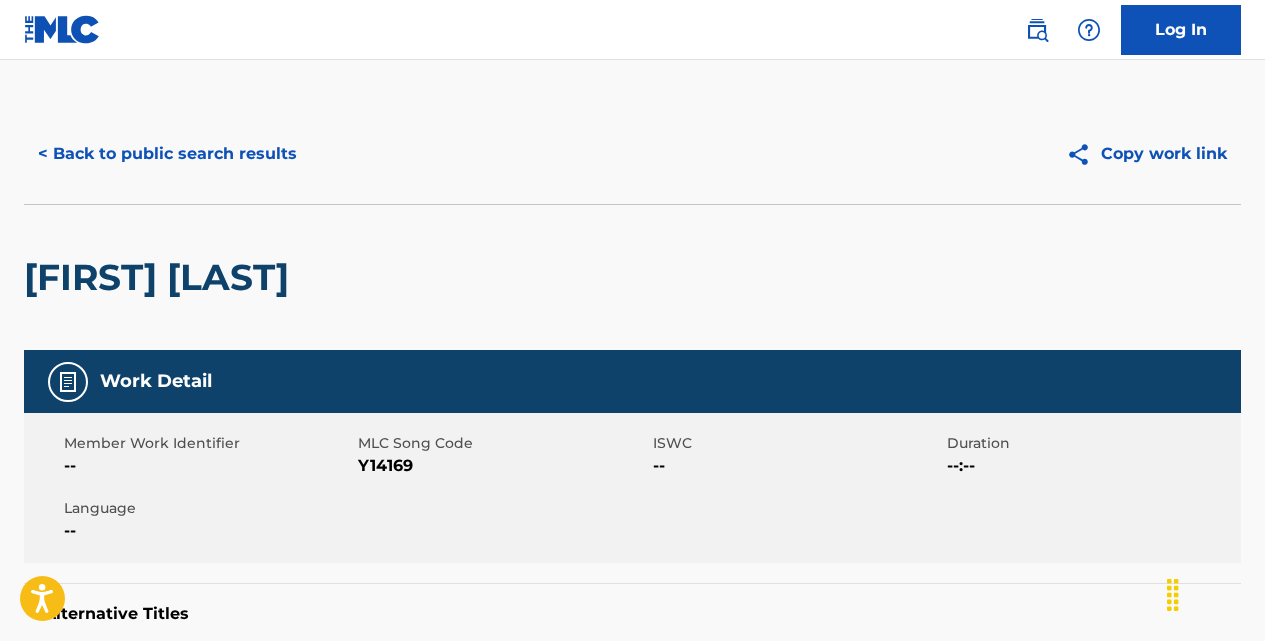 scroll, scrollTop: 0, scrollLeft: 0, axis: both 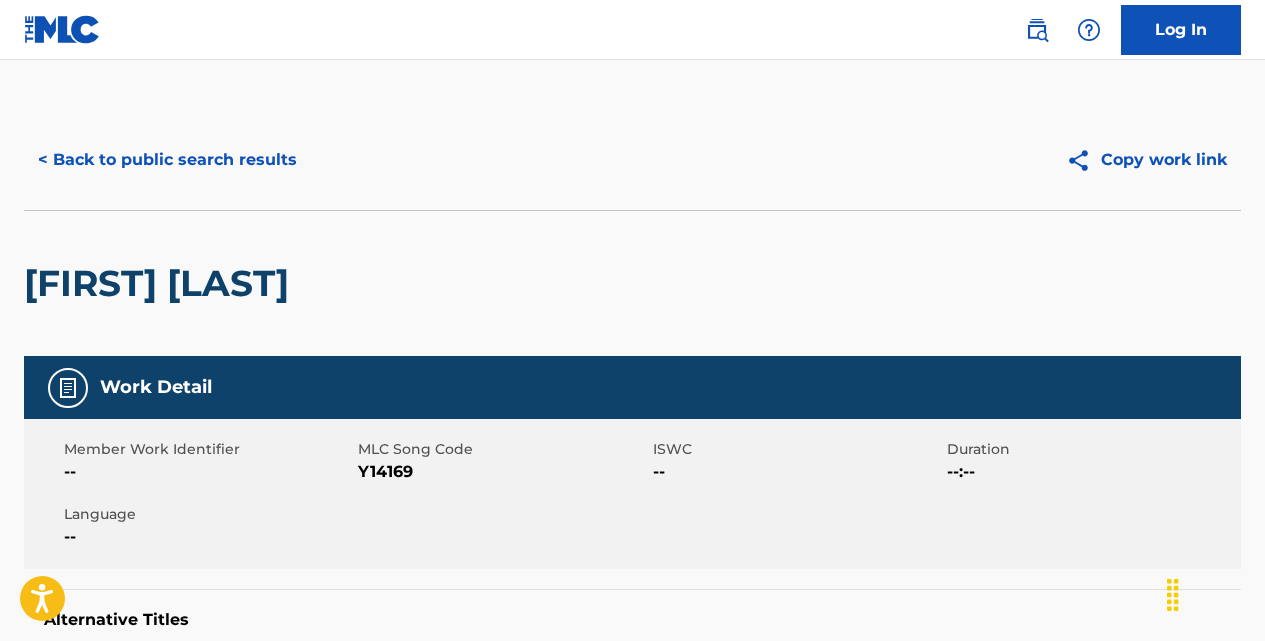 click on "< Back to public search results" at bounding box center [167, 160] 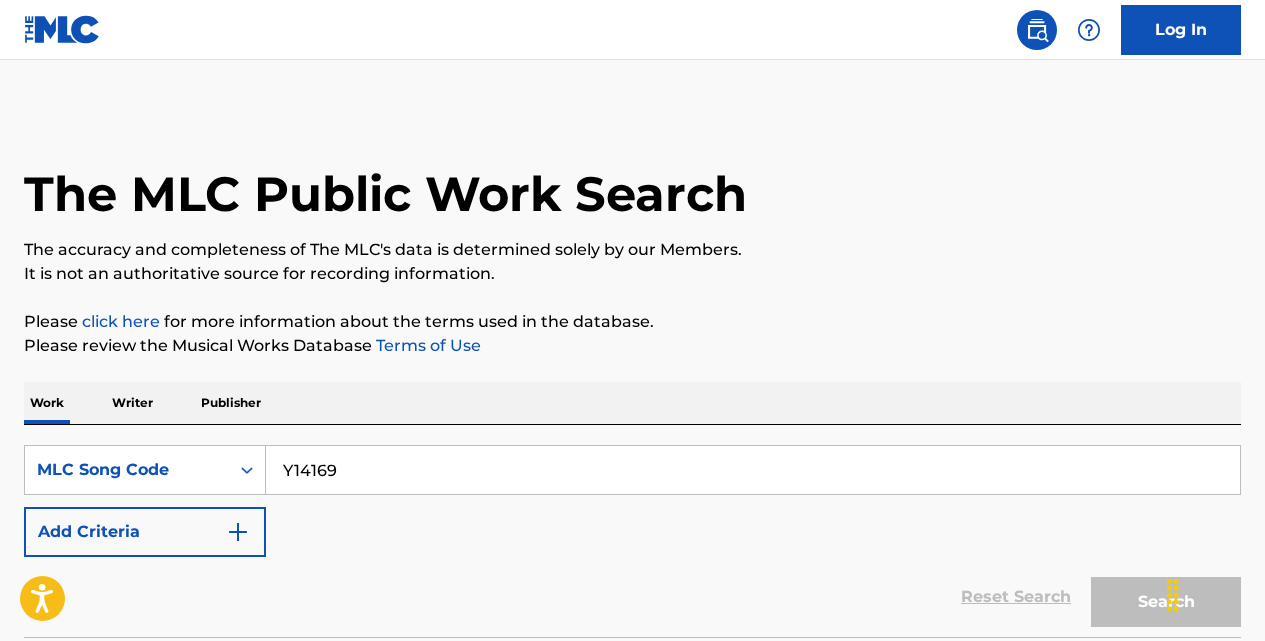 scroll, scrollTop: 275, scrollLeft: 0, axis: vertical 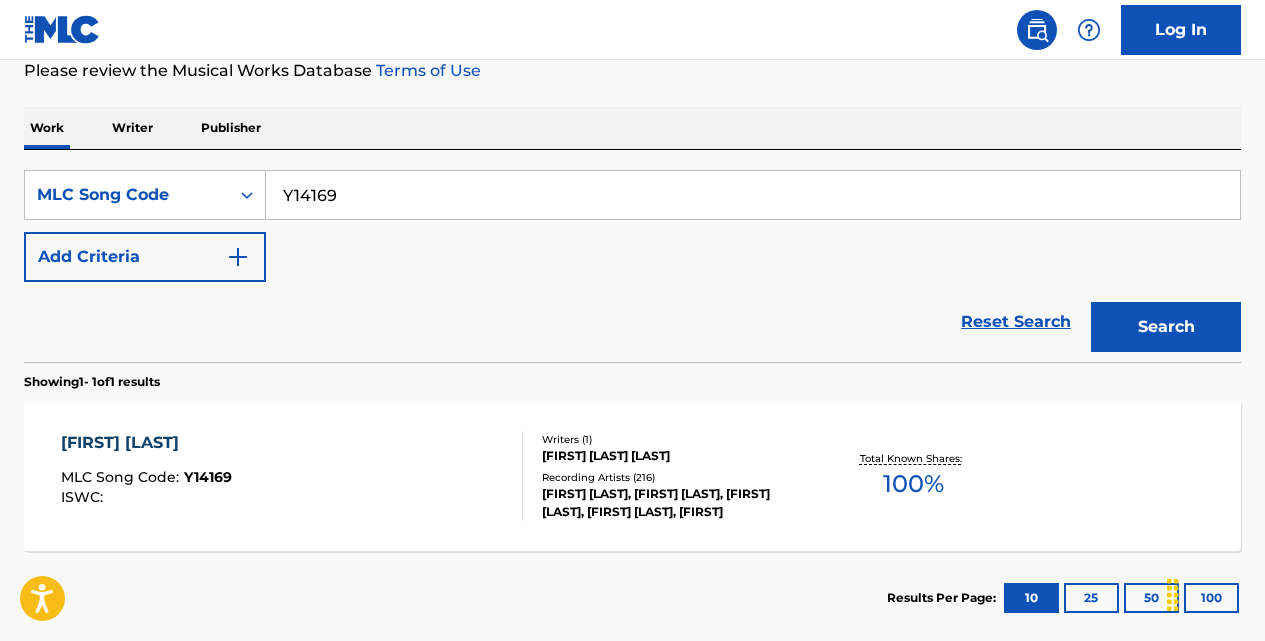click on "Reset Search" at bounding box center [1016, 322] 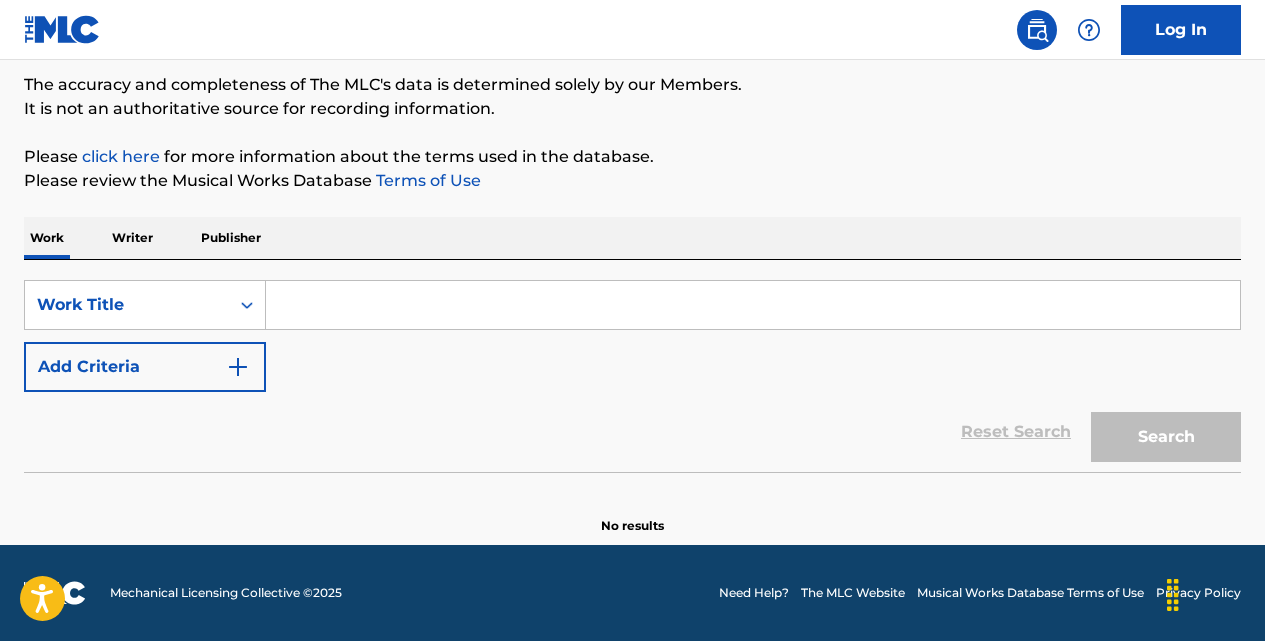 scroll, scrollTop: 165, scrollLeft: 0, axis: vertical 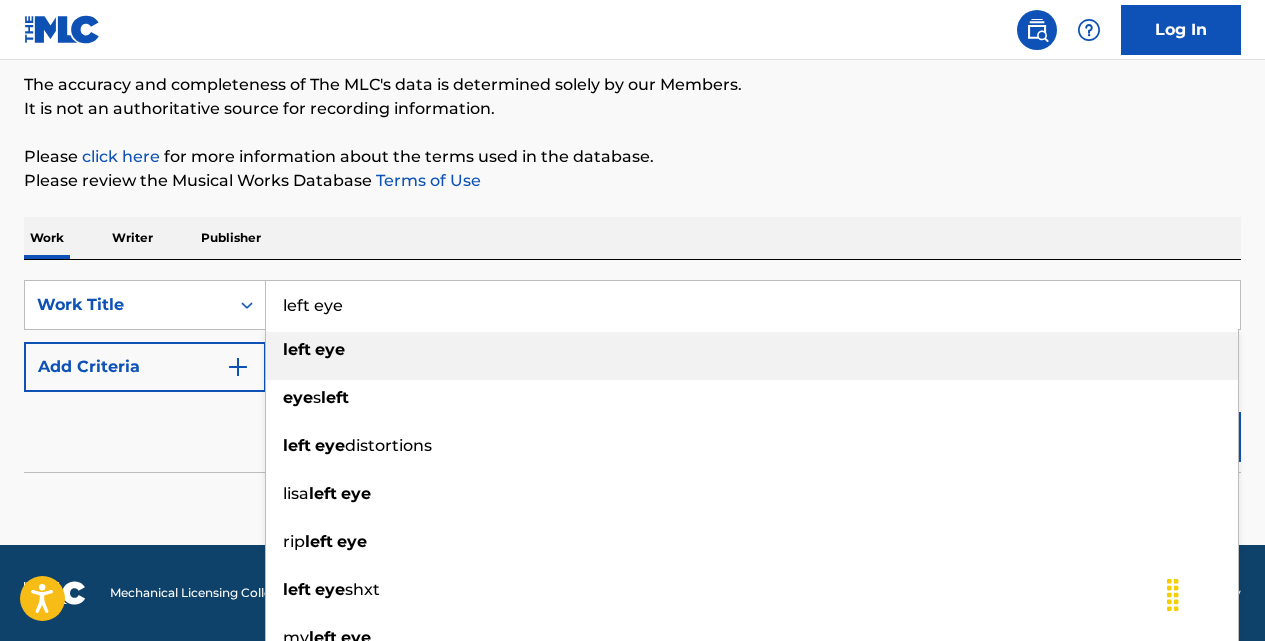 type on "left eye" 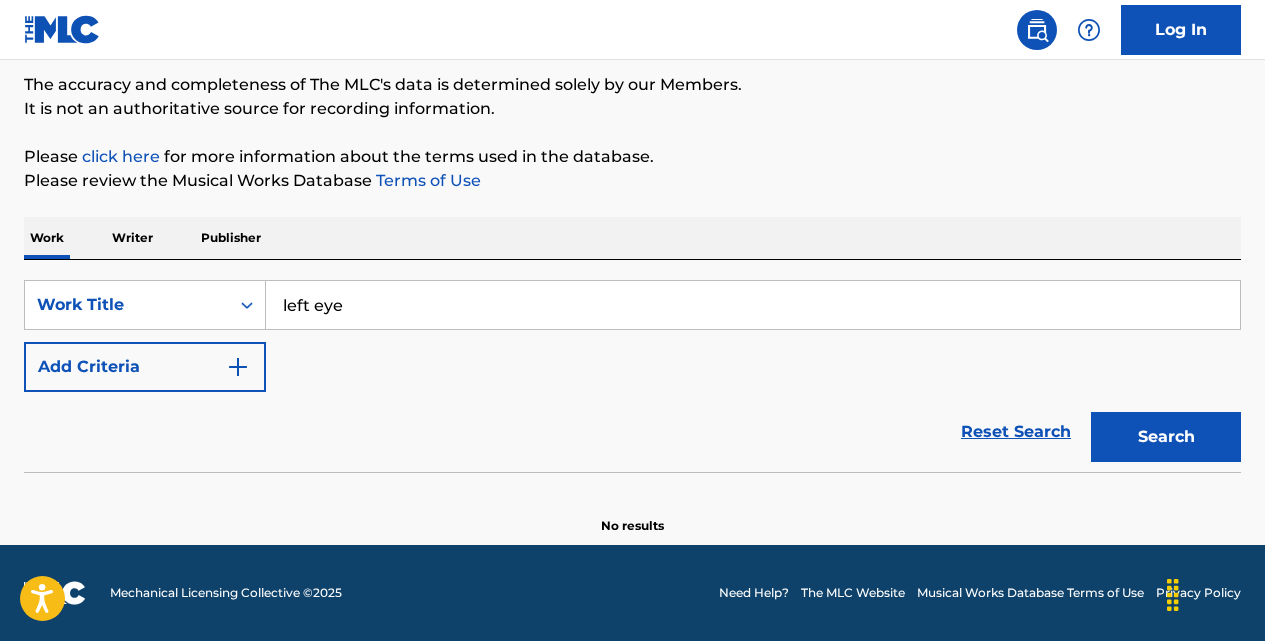 click at bounding box center (238, 367) 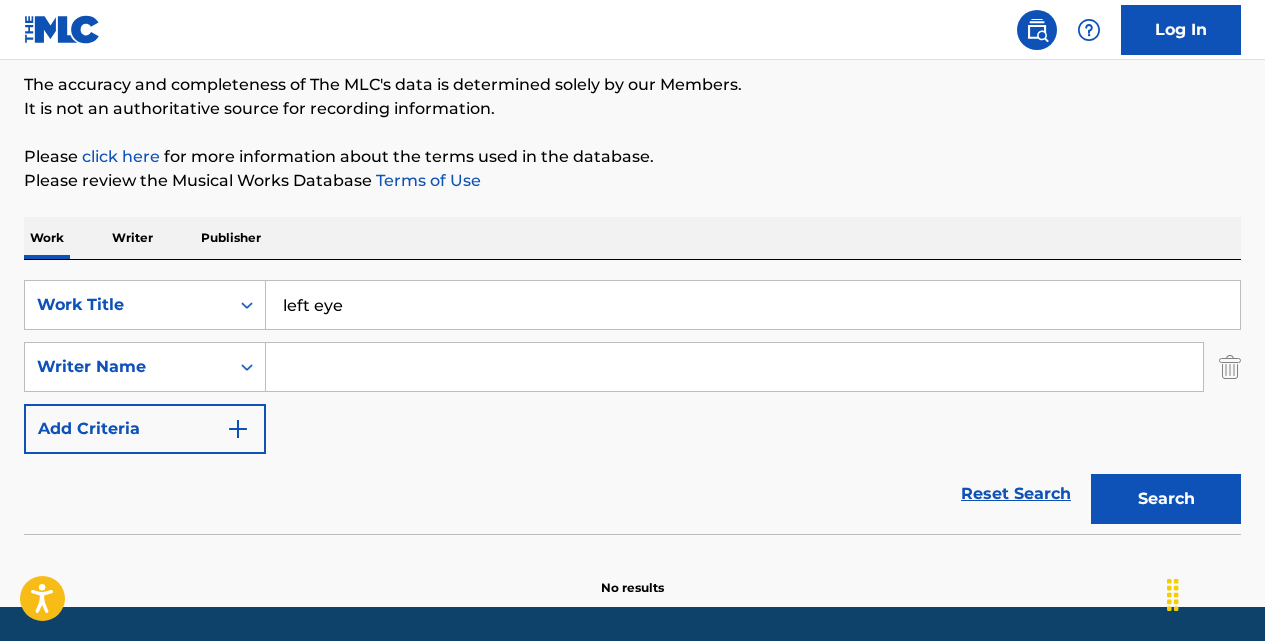 click at bounding box center (734, 367) 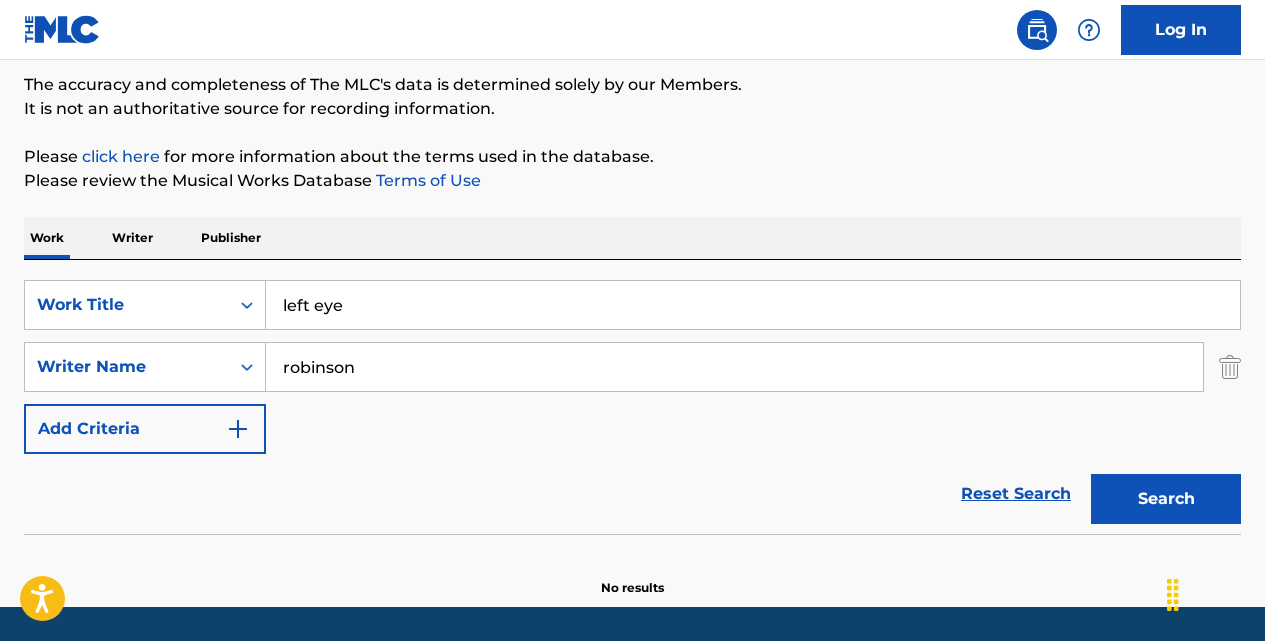 type on "robinson" 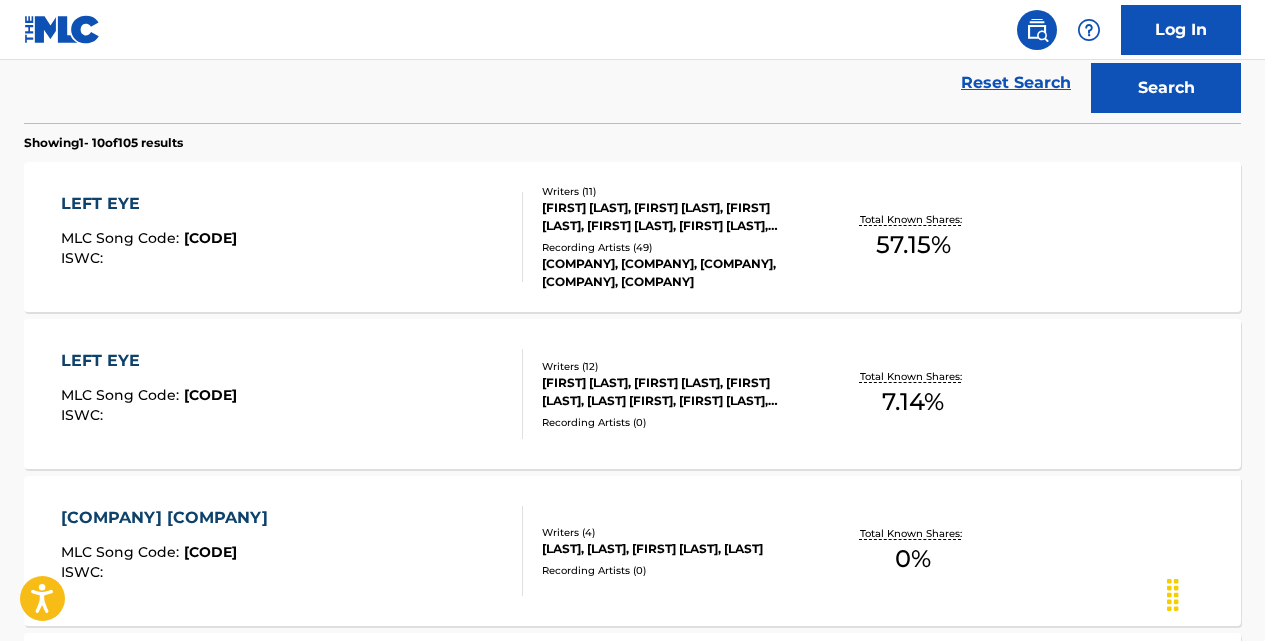 scroll, scrollTop: 591, scrollLeft: 0, axis: vertical 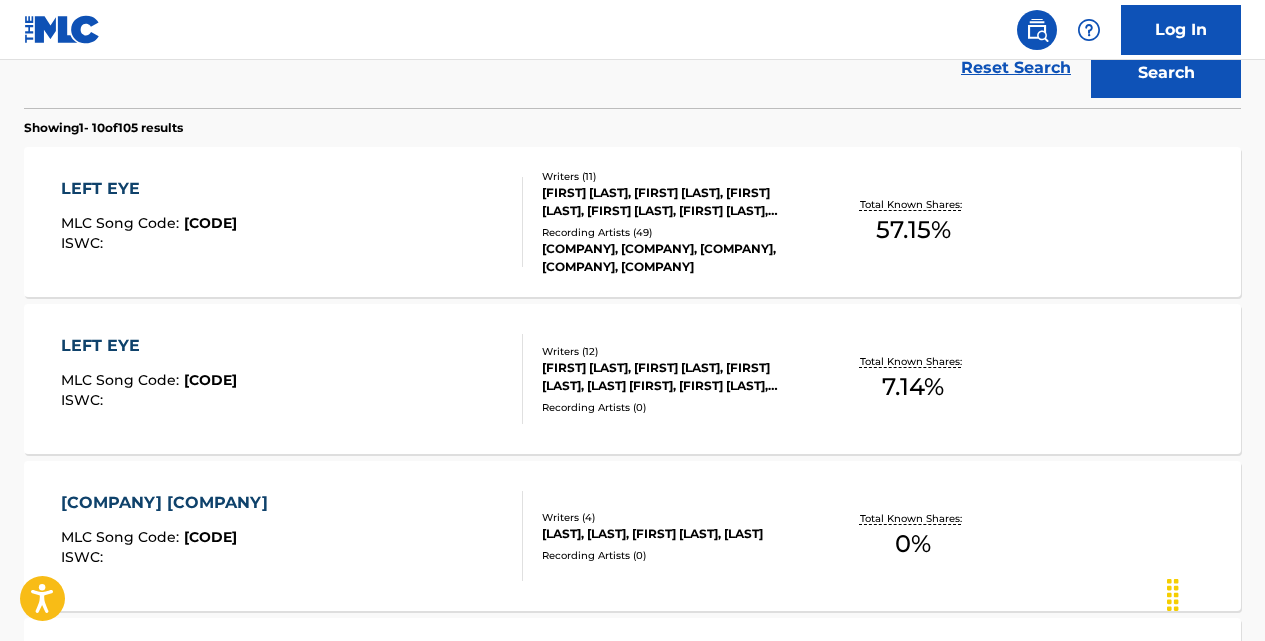 click on "LEFT EYE" at bounding box center [149, 189] 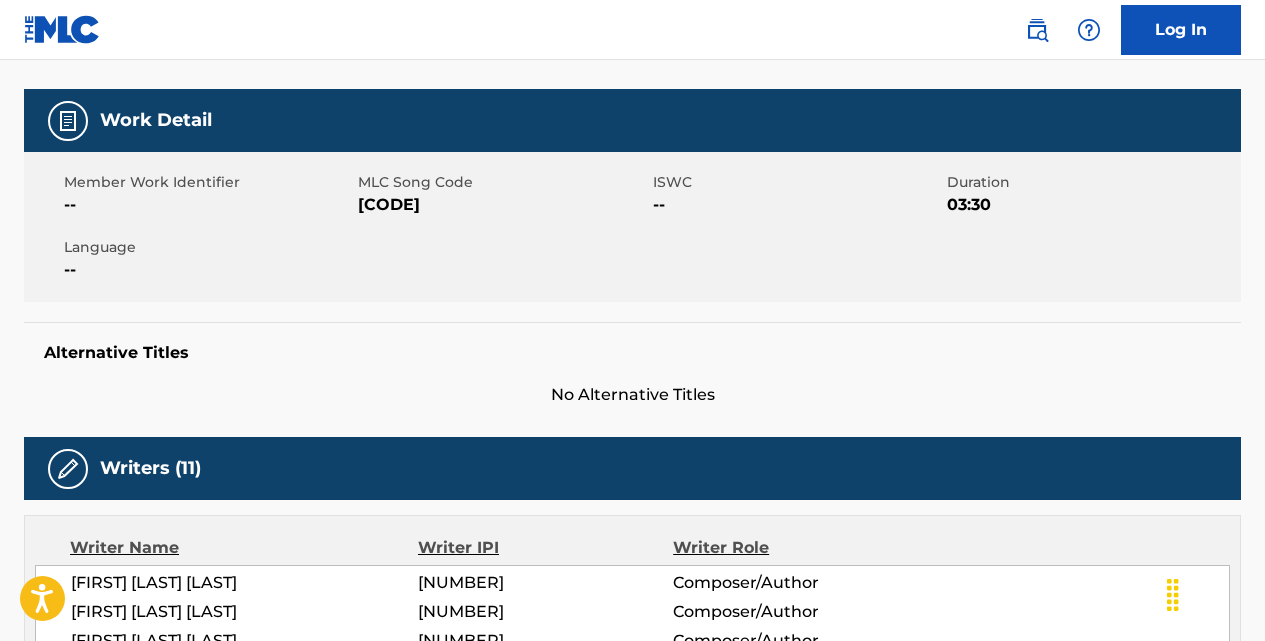 scroll, scrollTop: 260, scrollLeft: 0, axis: vertical 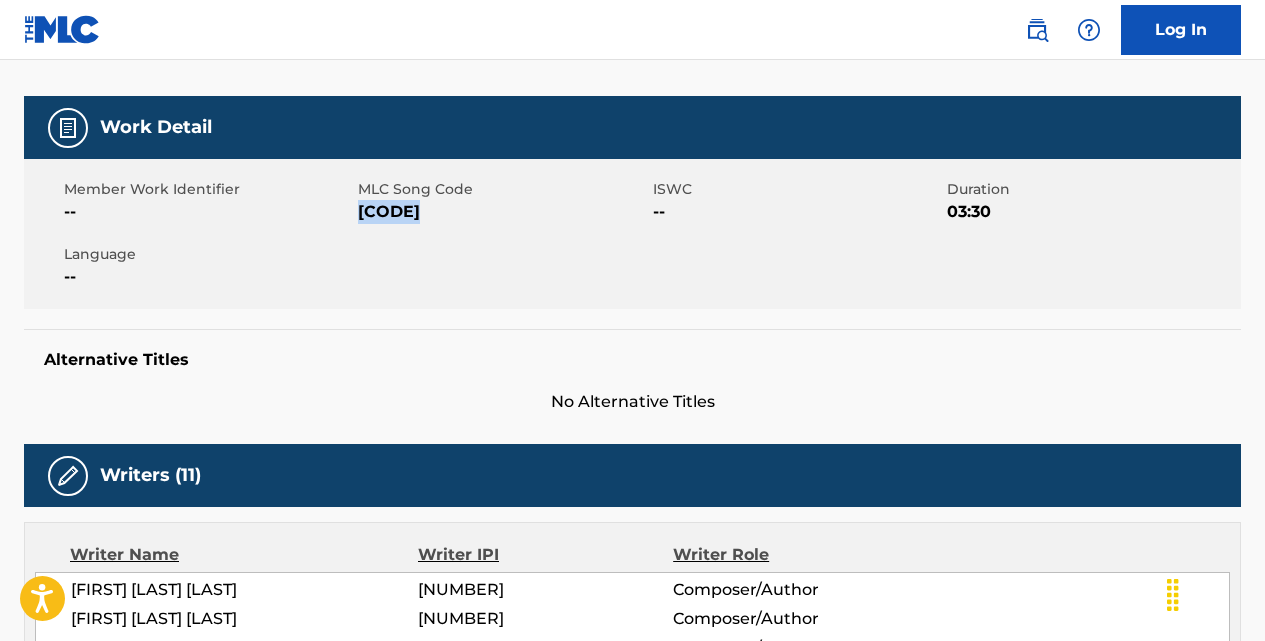 drag, startPoint x: 360, startPoint y: 212, endPoint x: 413, endPoint y: 212, distance: 53 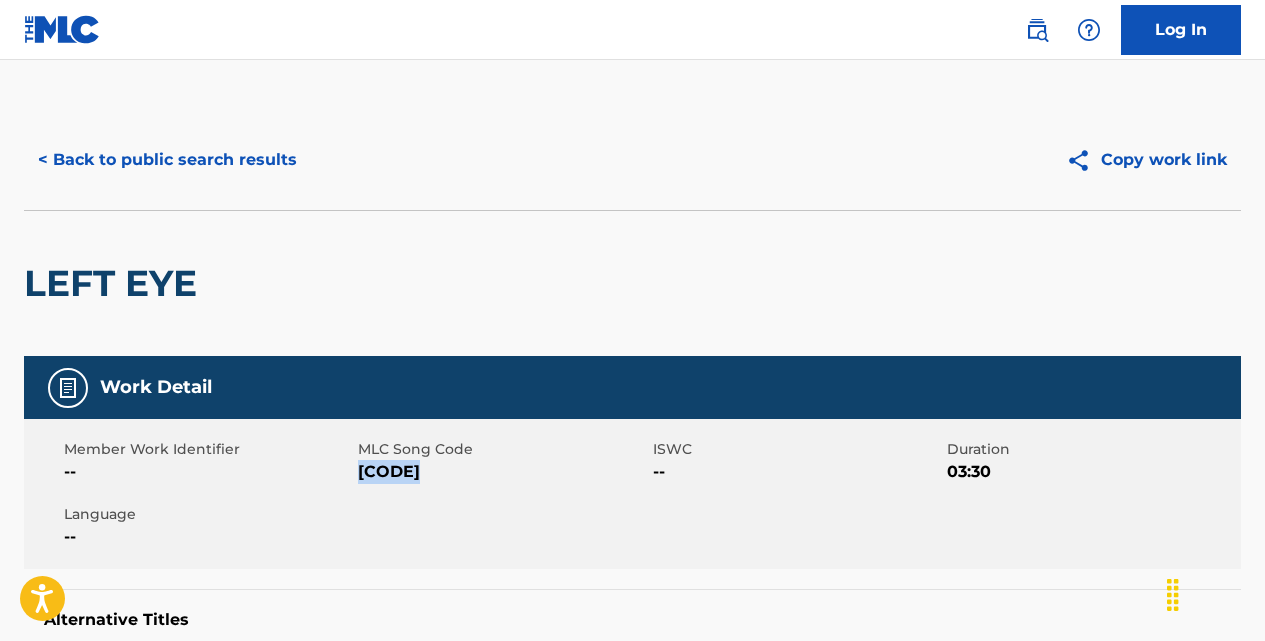 click on "< Back to public search results" at bounding box center (167, 160) 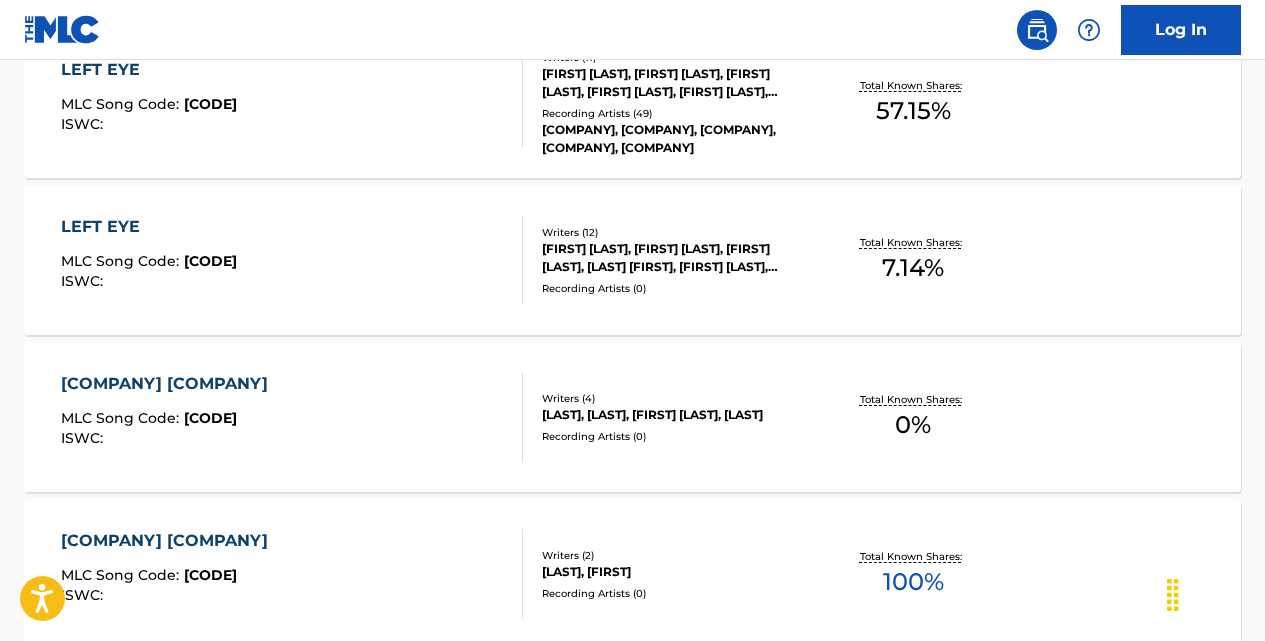 scroll, scrollTop: 719, scrollLeft: 0, axis: vertical 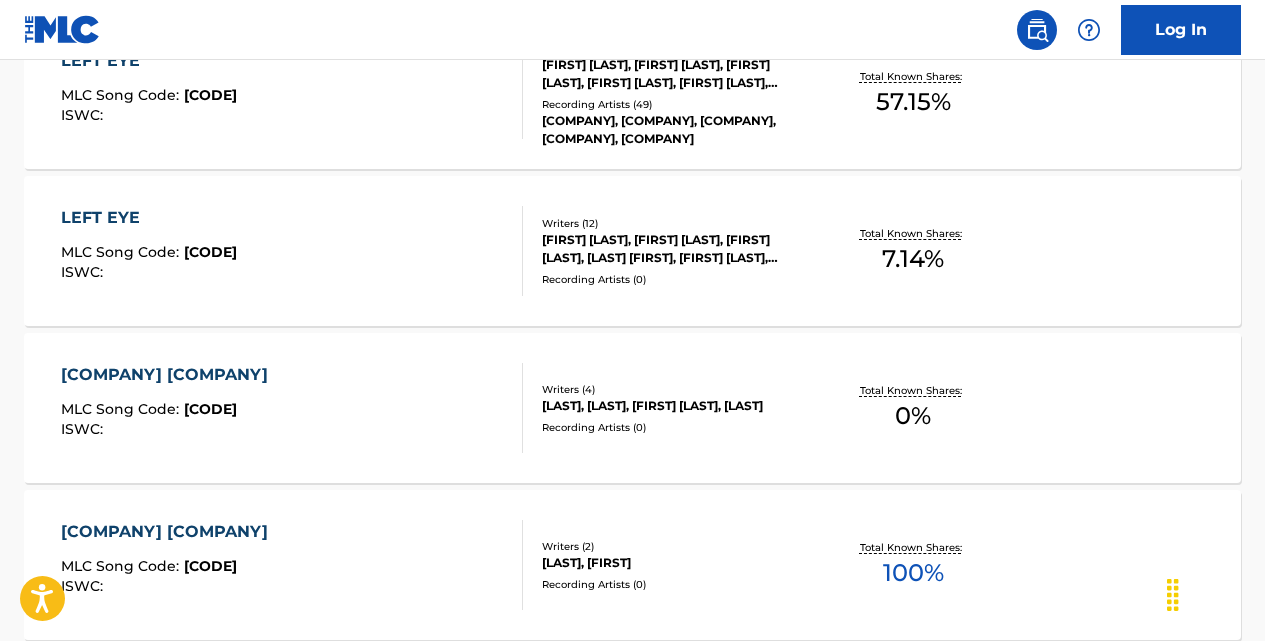 click on "LEFT EYE" at bounding box center [149, 218] 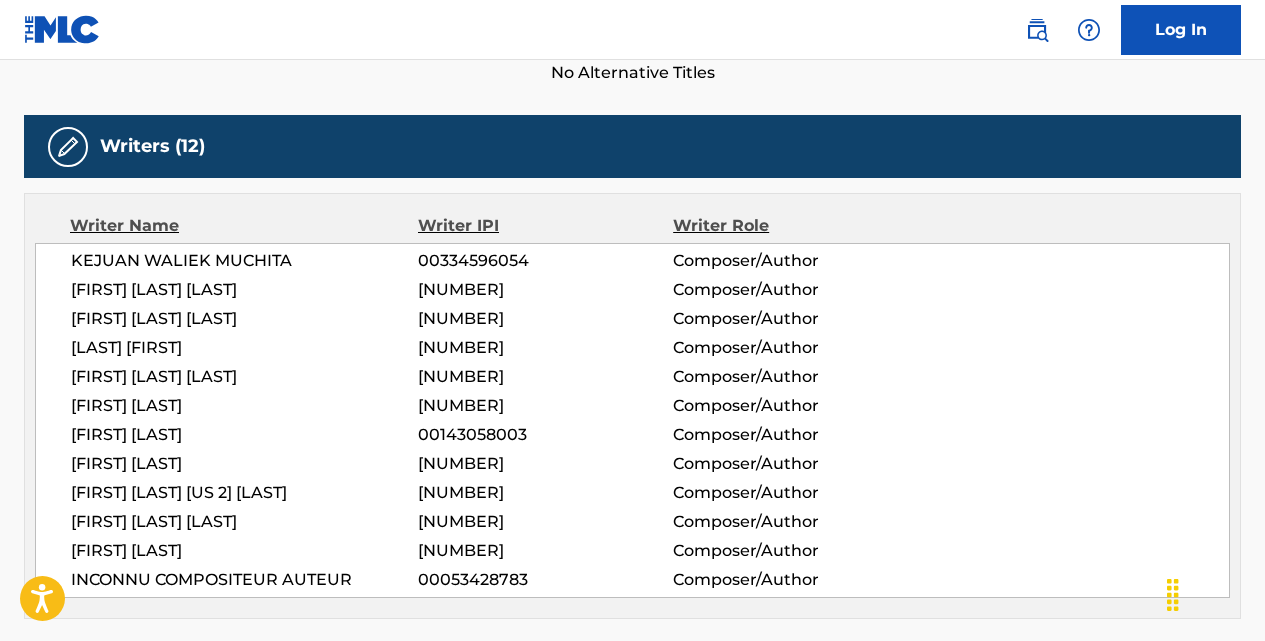 scroll, scrollTop: 0, scrollLeft: 0, axis: both 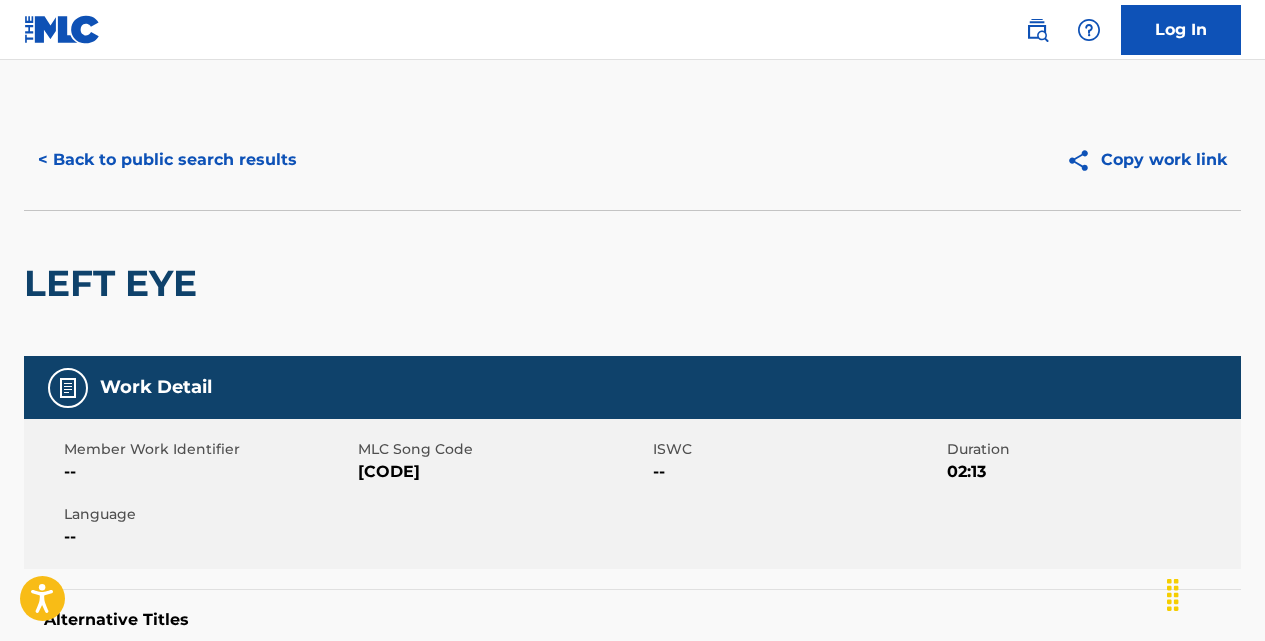 click on "< Back to public search results" at bounding box center [167, 160] 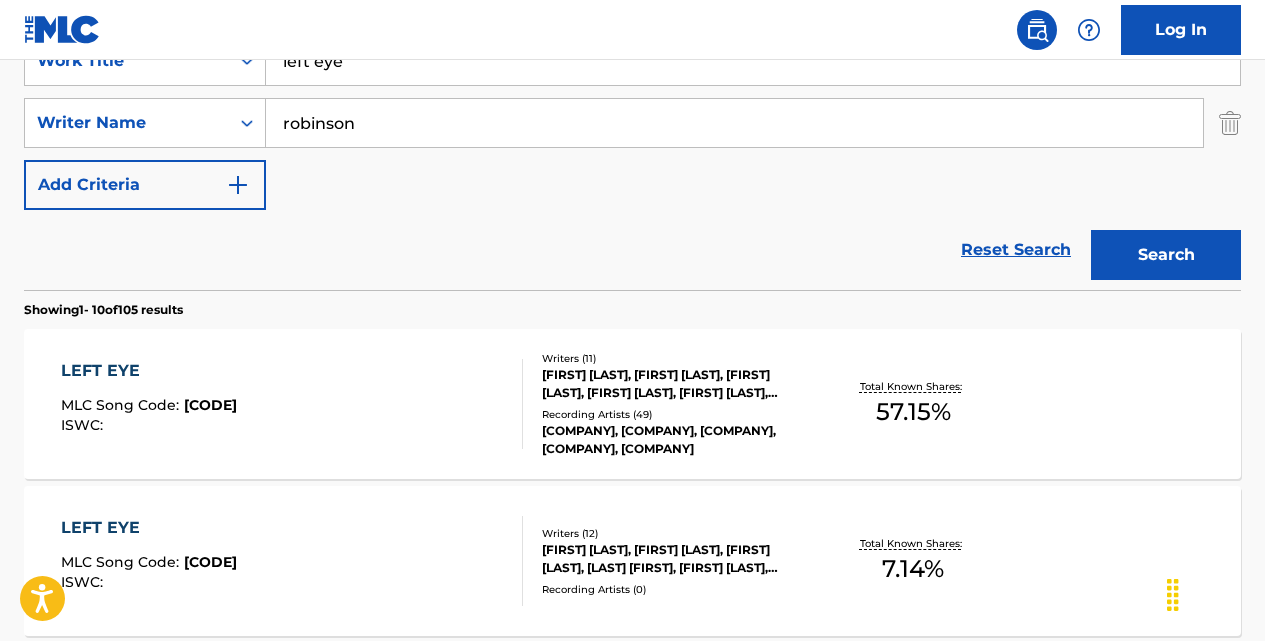 scroll, scrollTop: 353, scrollLeft: 0, axis: vertical 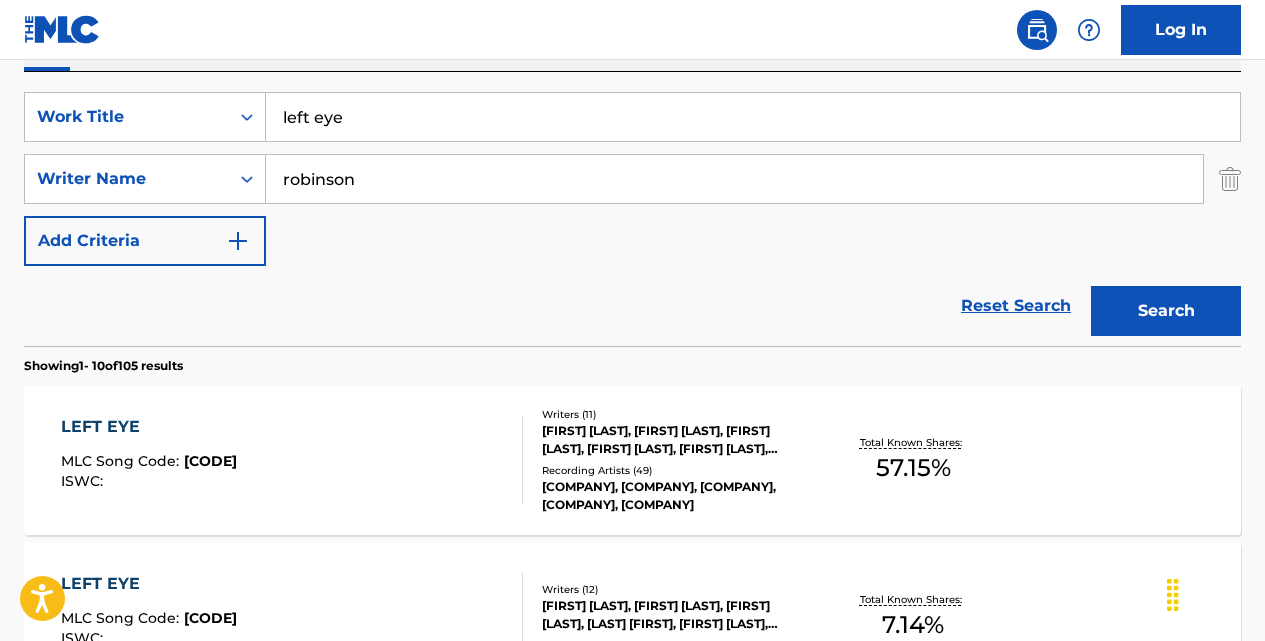 click on "Reset Search" at bounding box center [1016, 306] 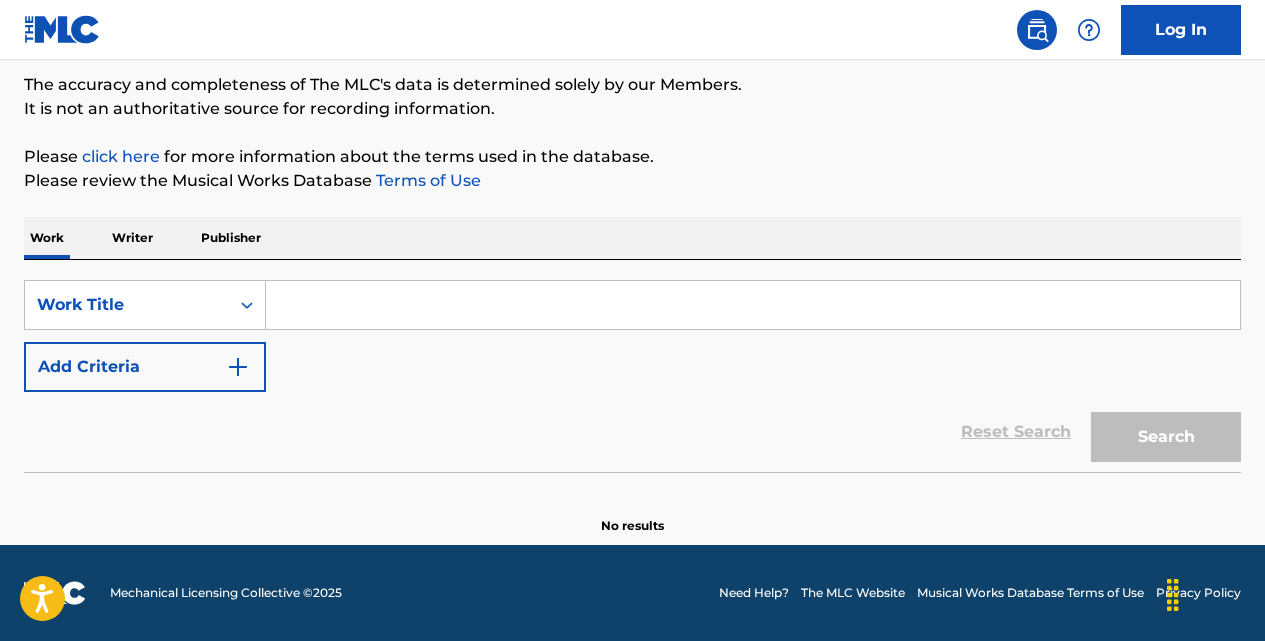 scroll, scrollTop: 165, scrollLeft: 0, axis: vertical 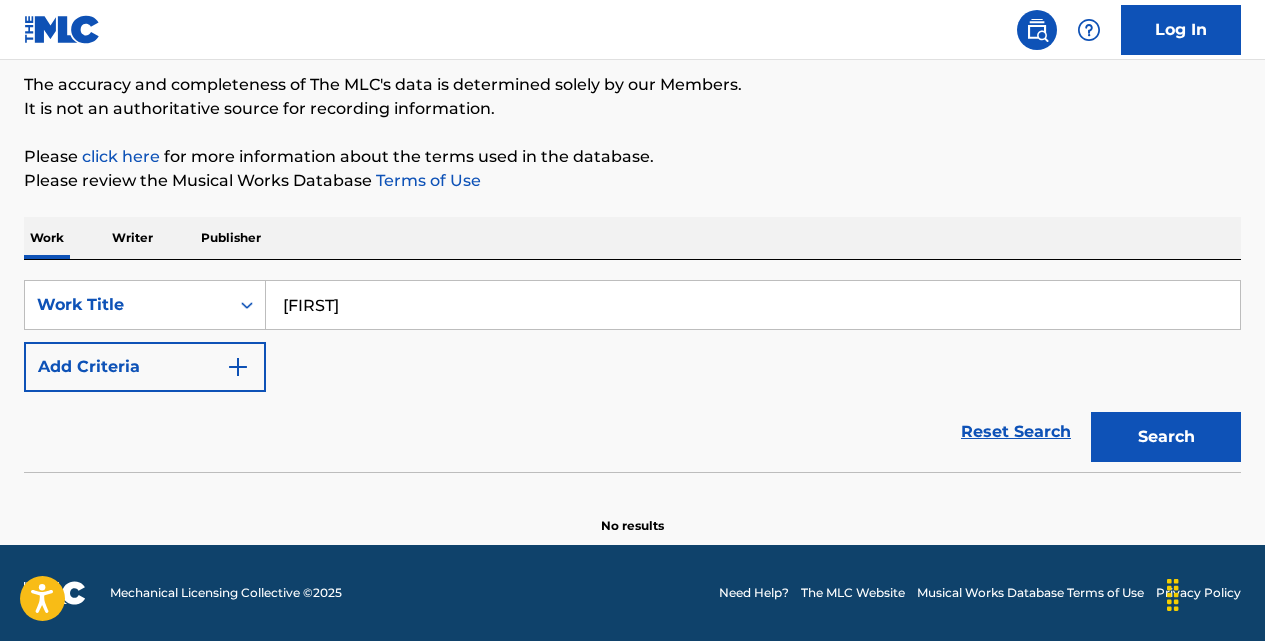 type on "[FIRST]" 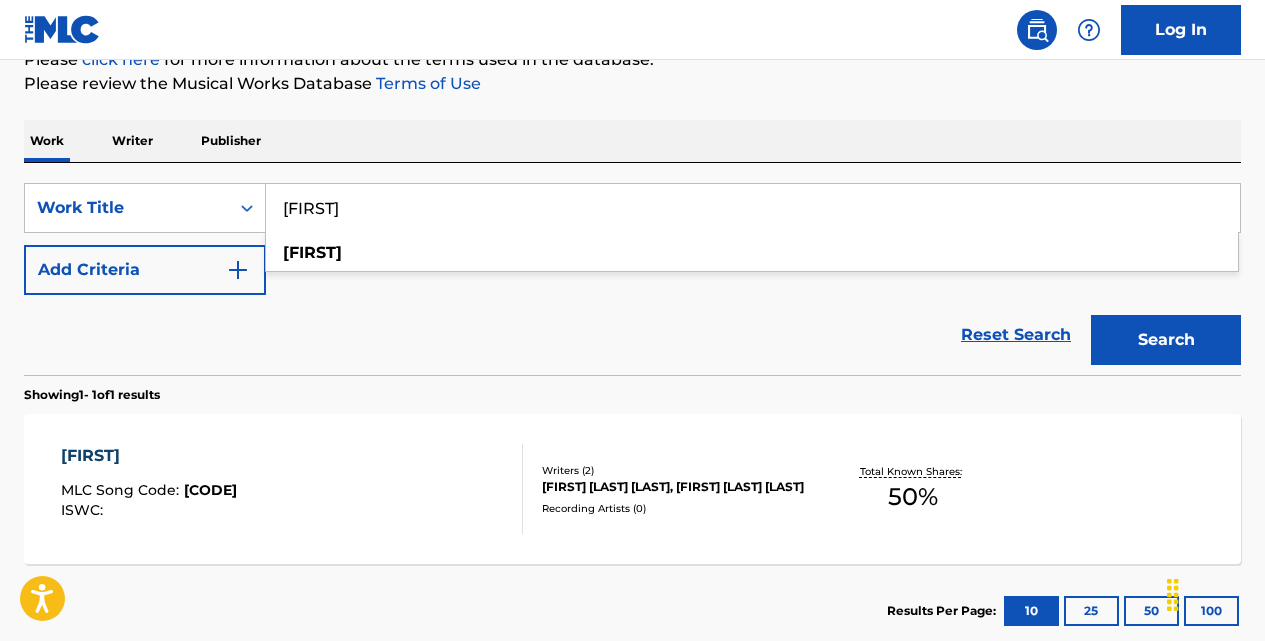scroll, scrollTop: 271, scrollLeft: 0, axis: vertical 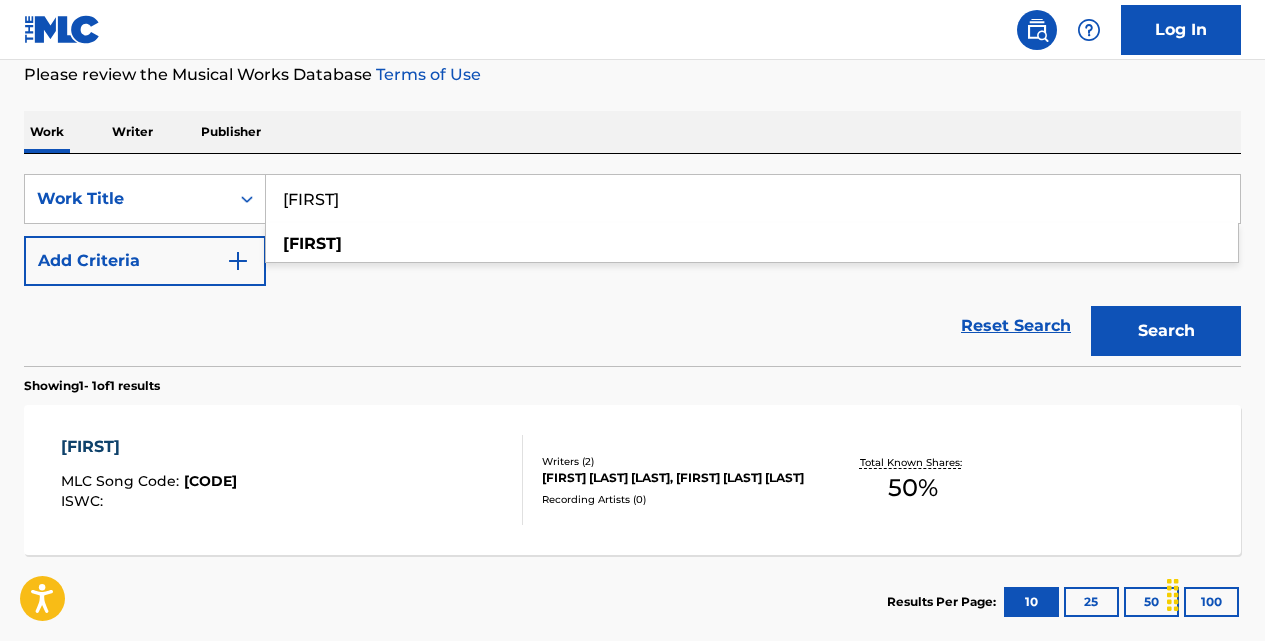 click on "[FIRST]" at bounding box center (149, 447) 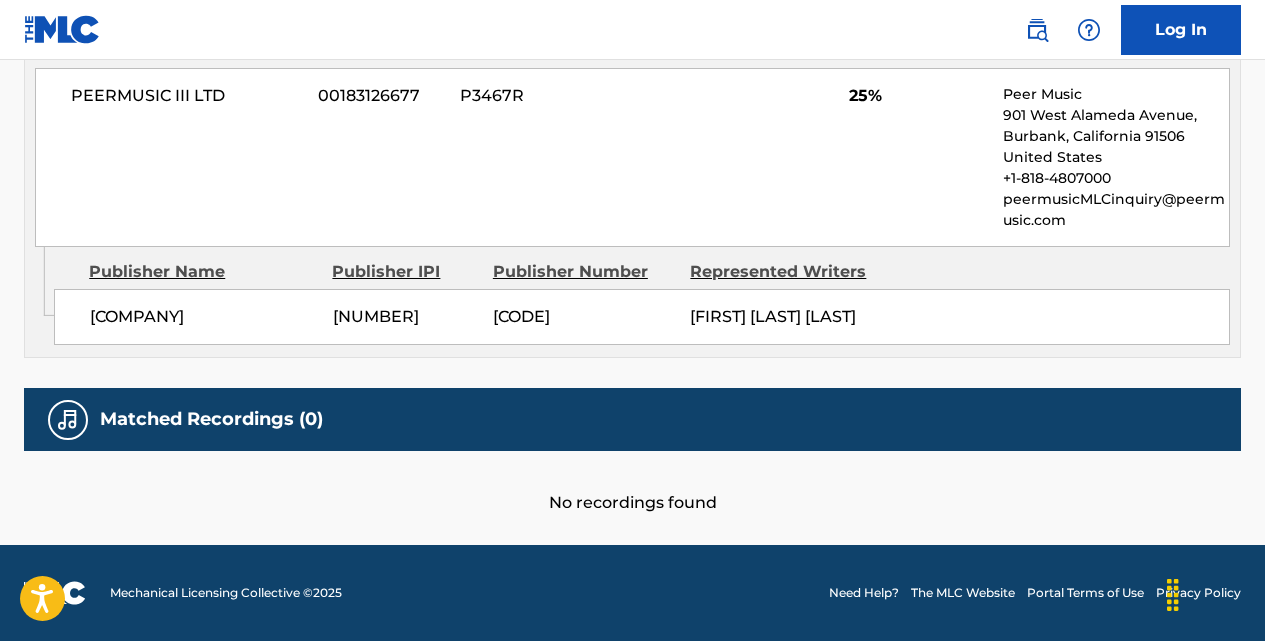 scroll, scrollTop: 1460, scrollLeft: 0, axis: vertical 